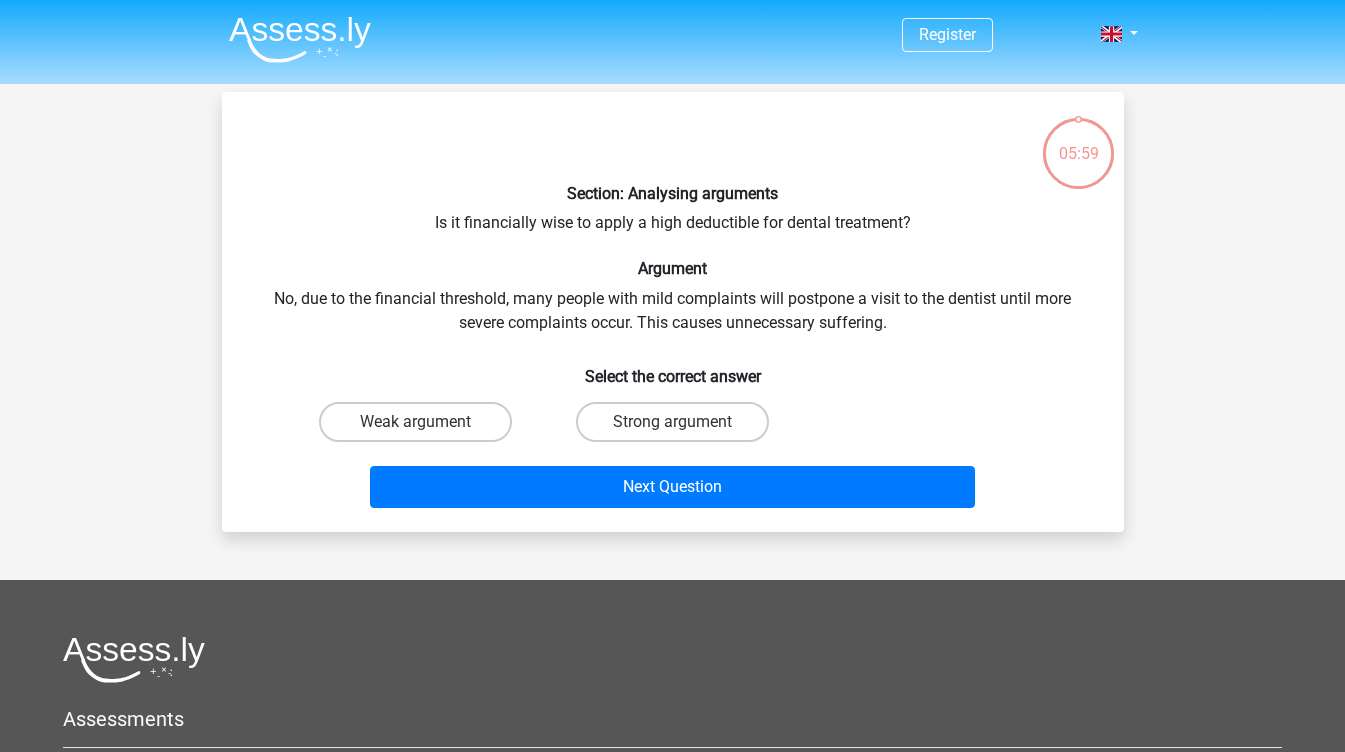 scroll, scrollTop: 0, scrollLeft: 0, axis: both 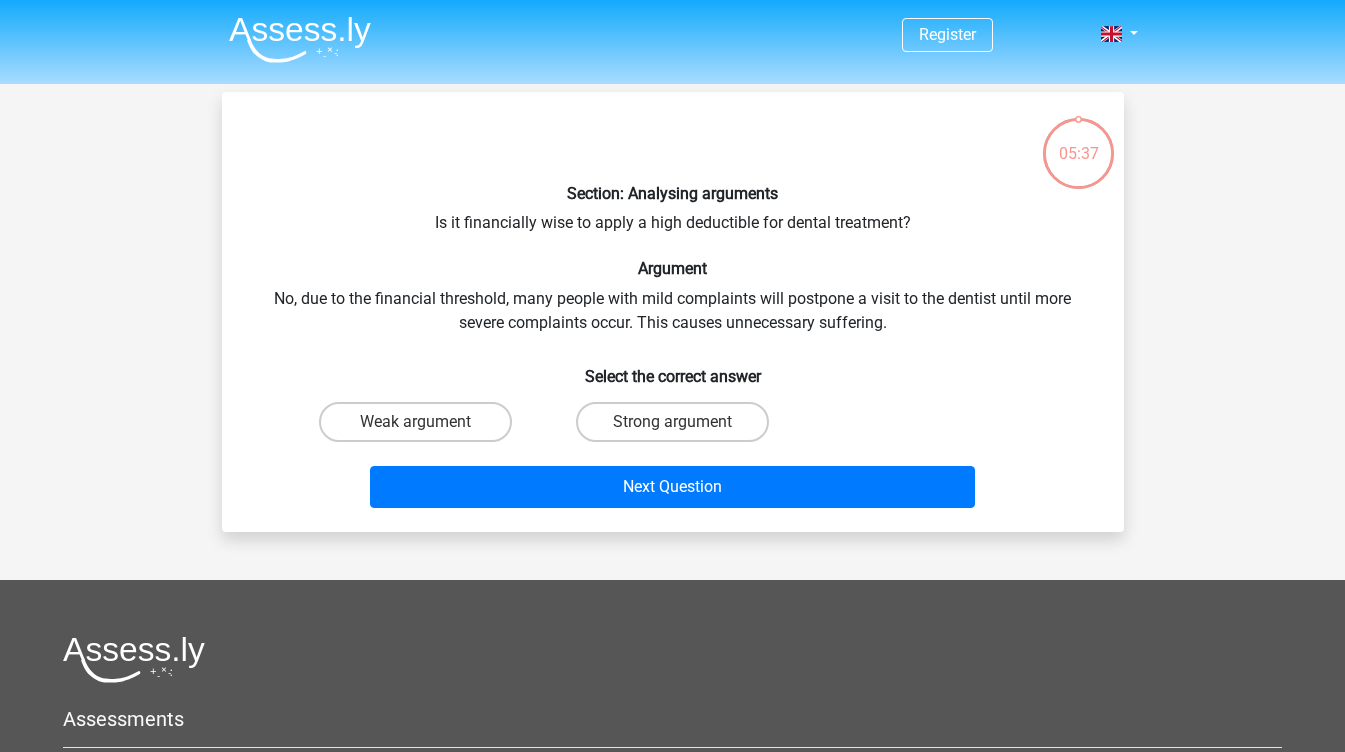 click at bounding box center [300, 39] 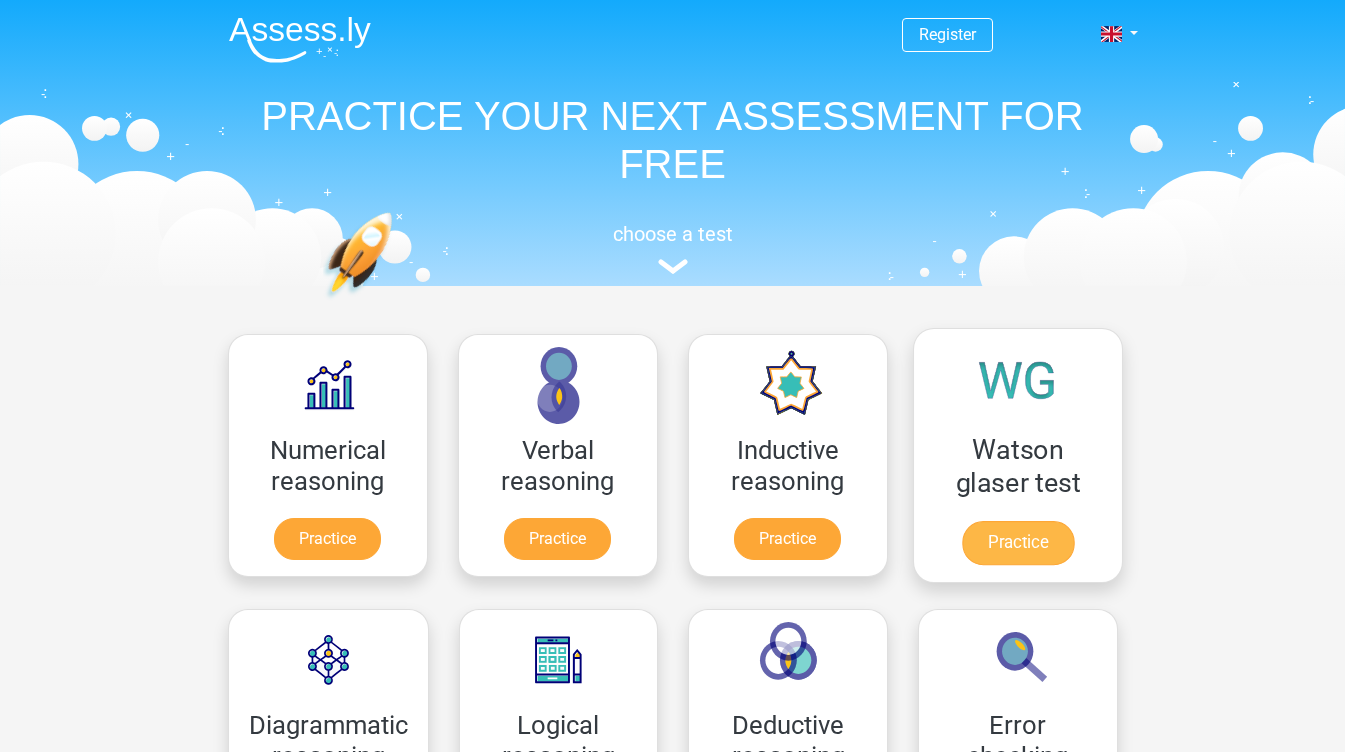 scroll, scrollTop: 0, scrollLeft: 0, axis: both 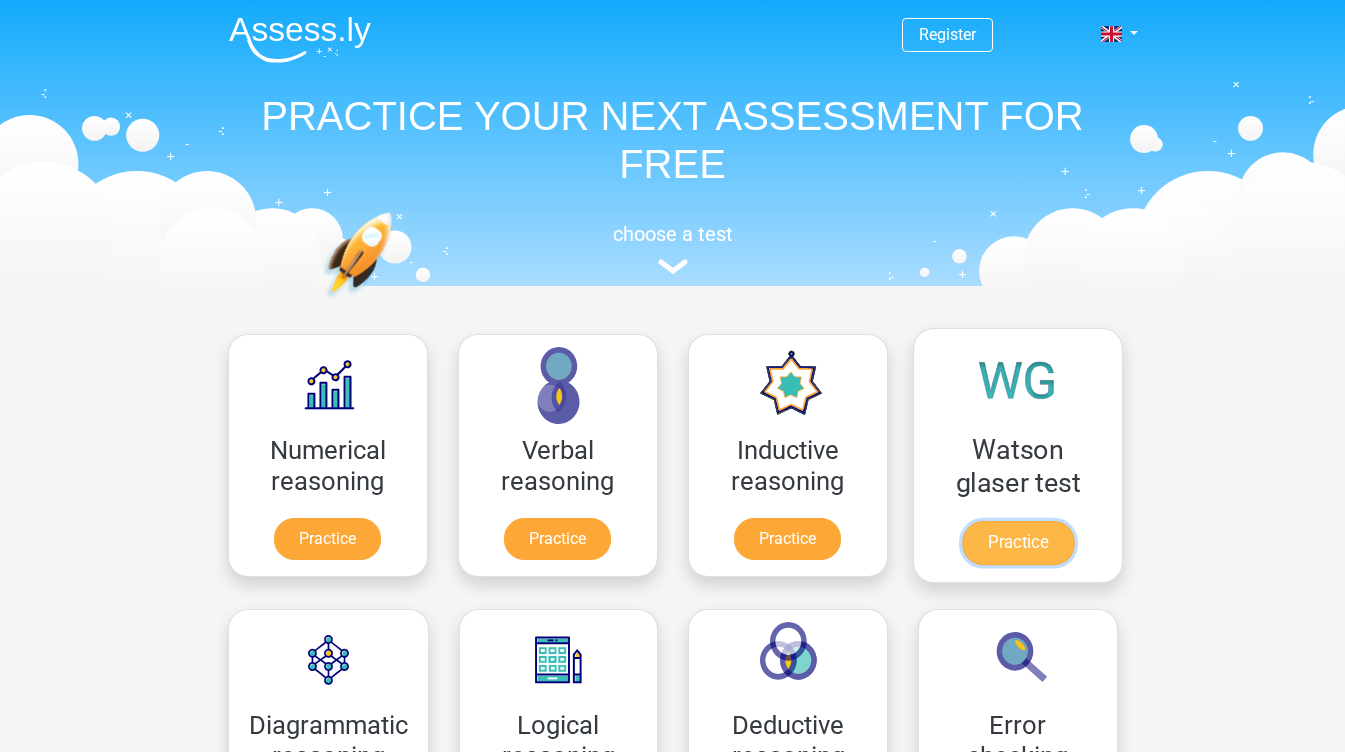click on "Practice" at bounding box center (1017, 543) 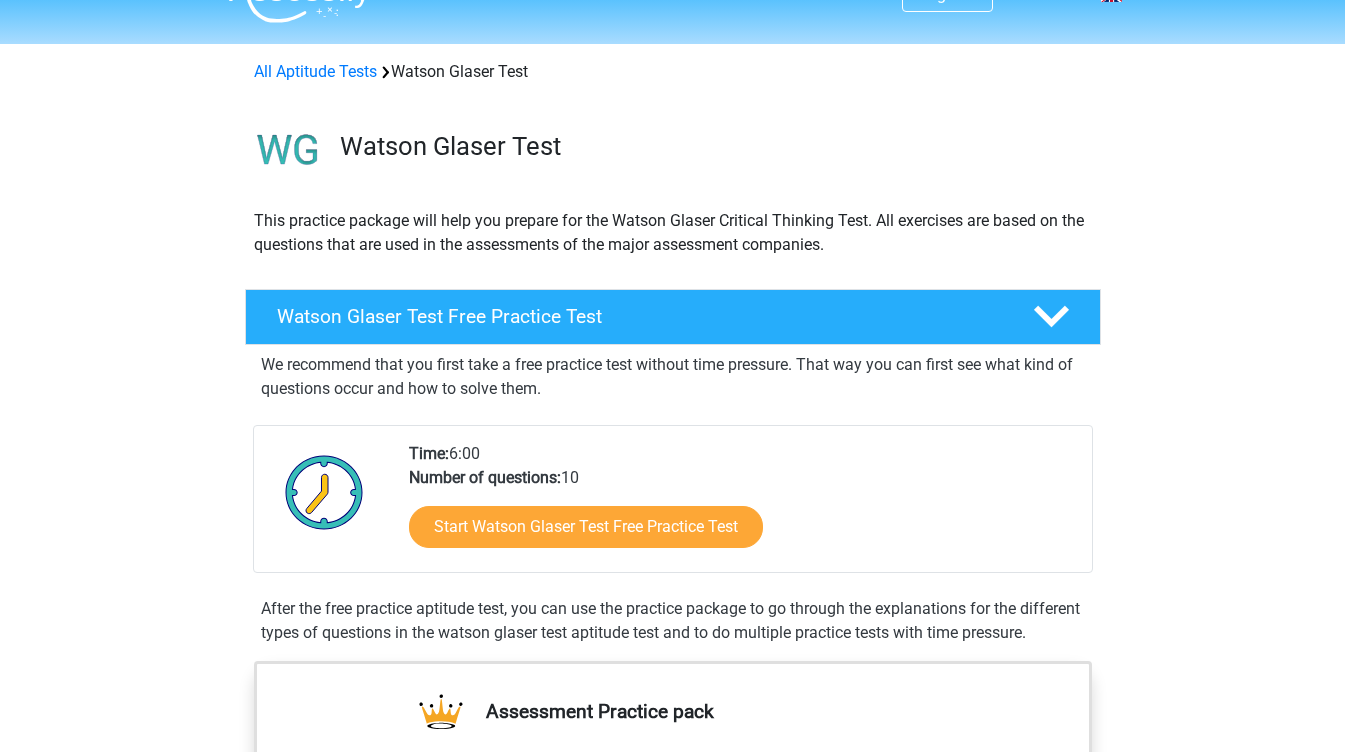scroll, scrollTop: 41, scrollLeft: 0, axis: vertical 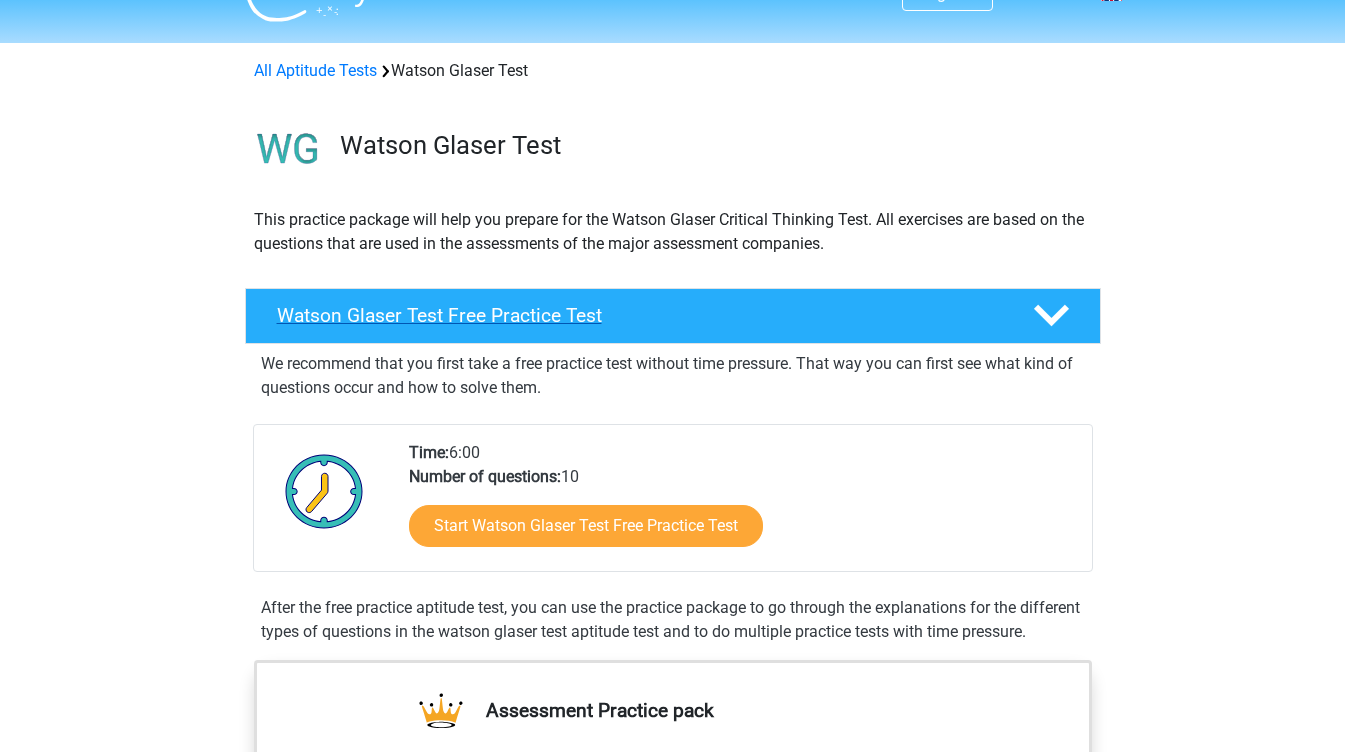 click 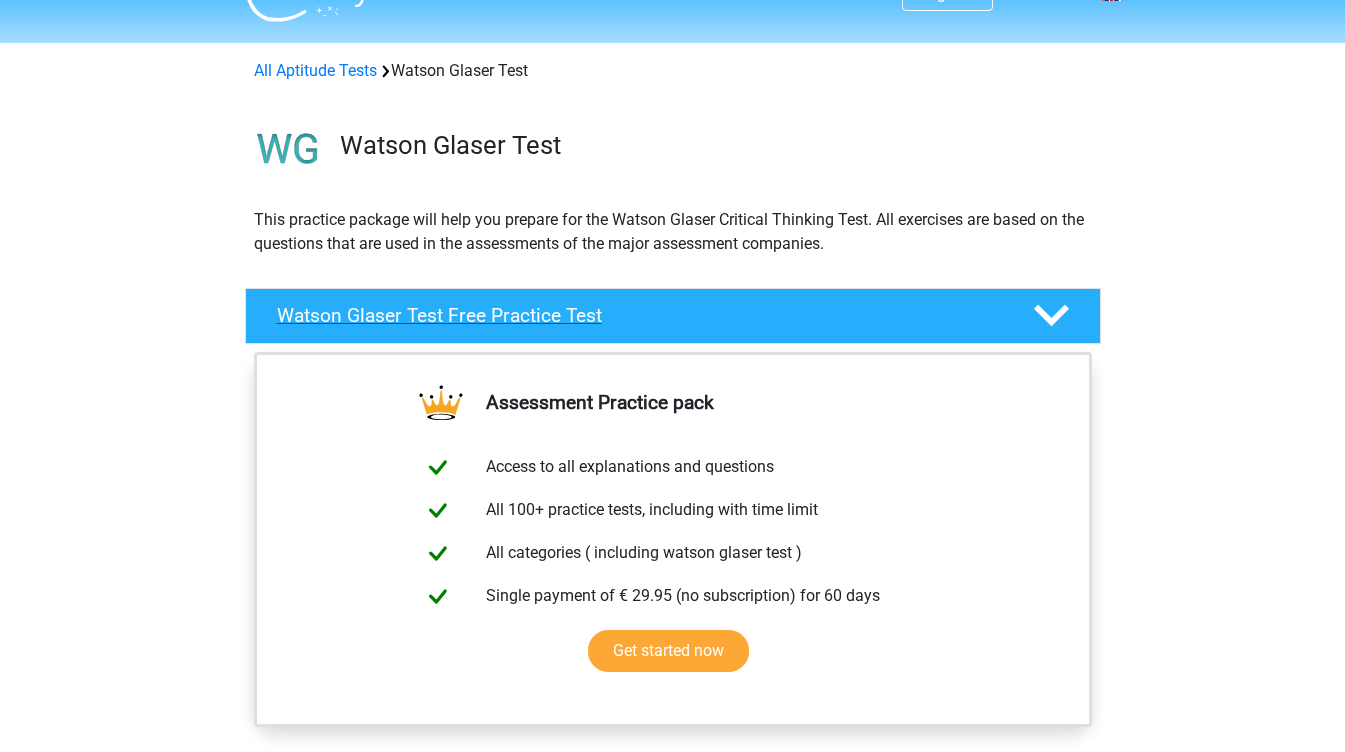 click 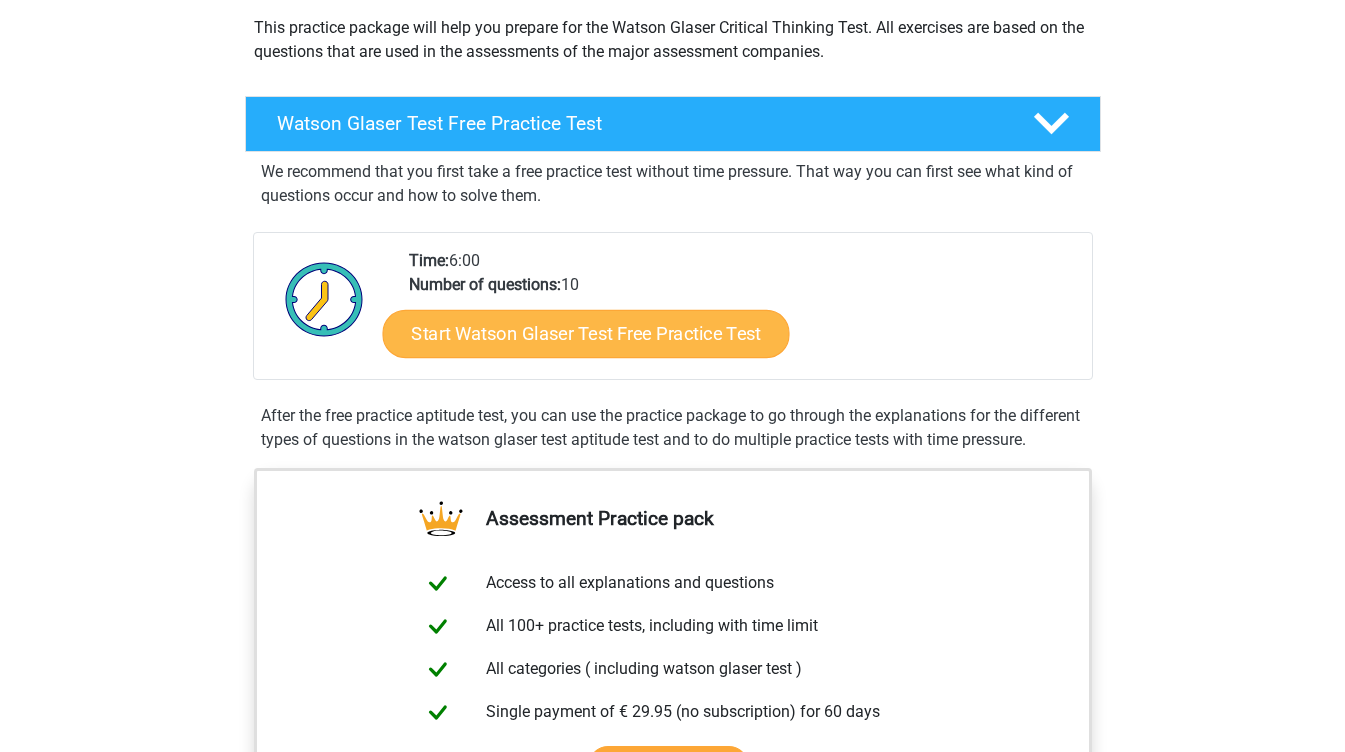 scroll, scrollTop: 232, scrollLeft: 0, axis: vertical 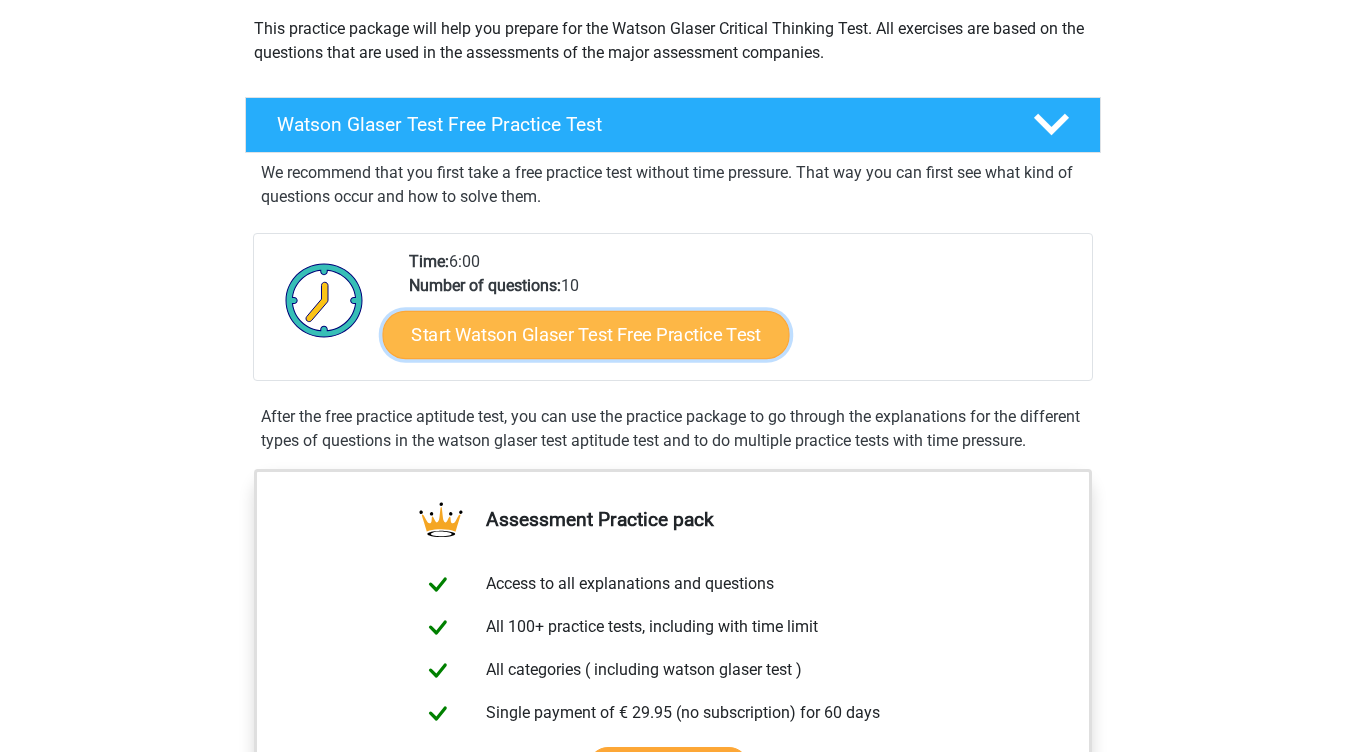 click on "Start Watson Glaser Test
Free Practice Test" at bounding box center (585, 335) 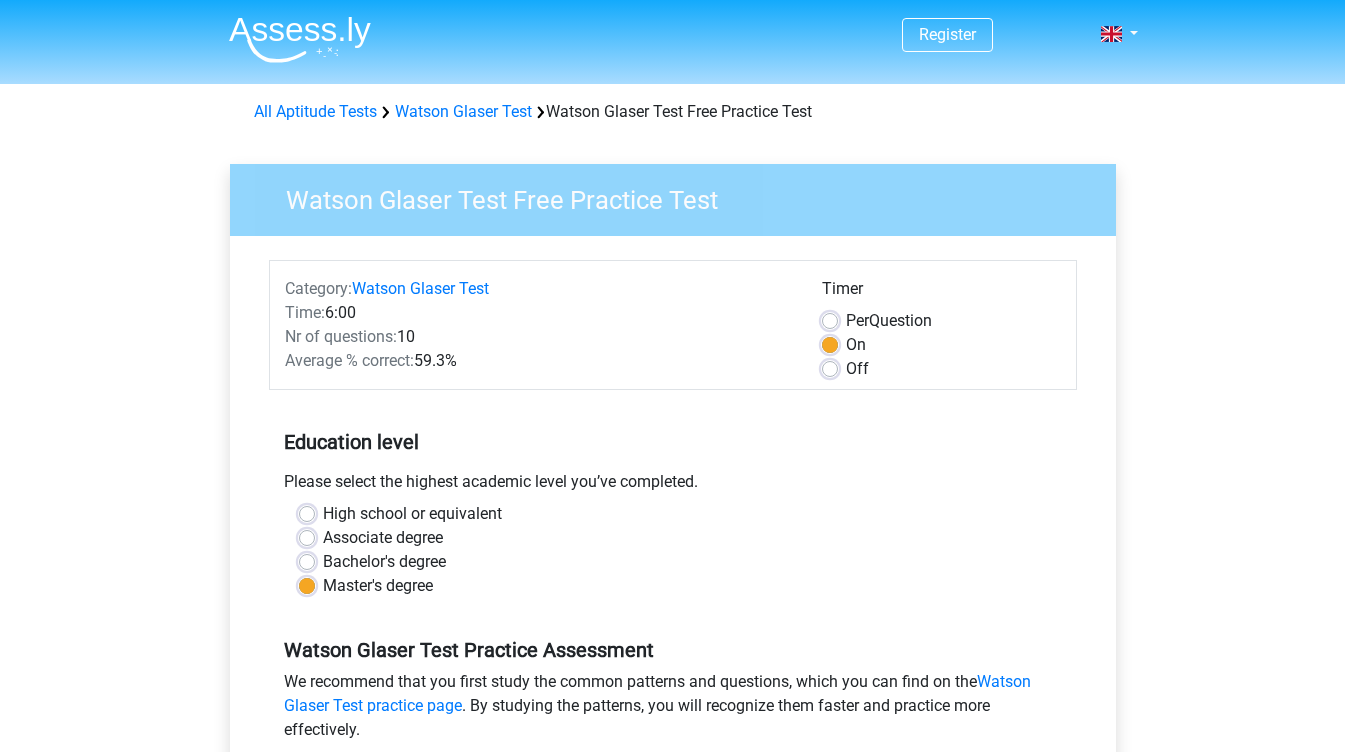 scroll, scrollTop: 0, scrollLeft: 0, axis: both 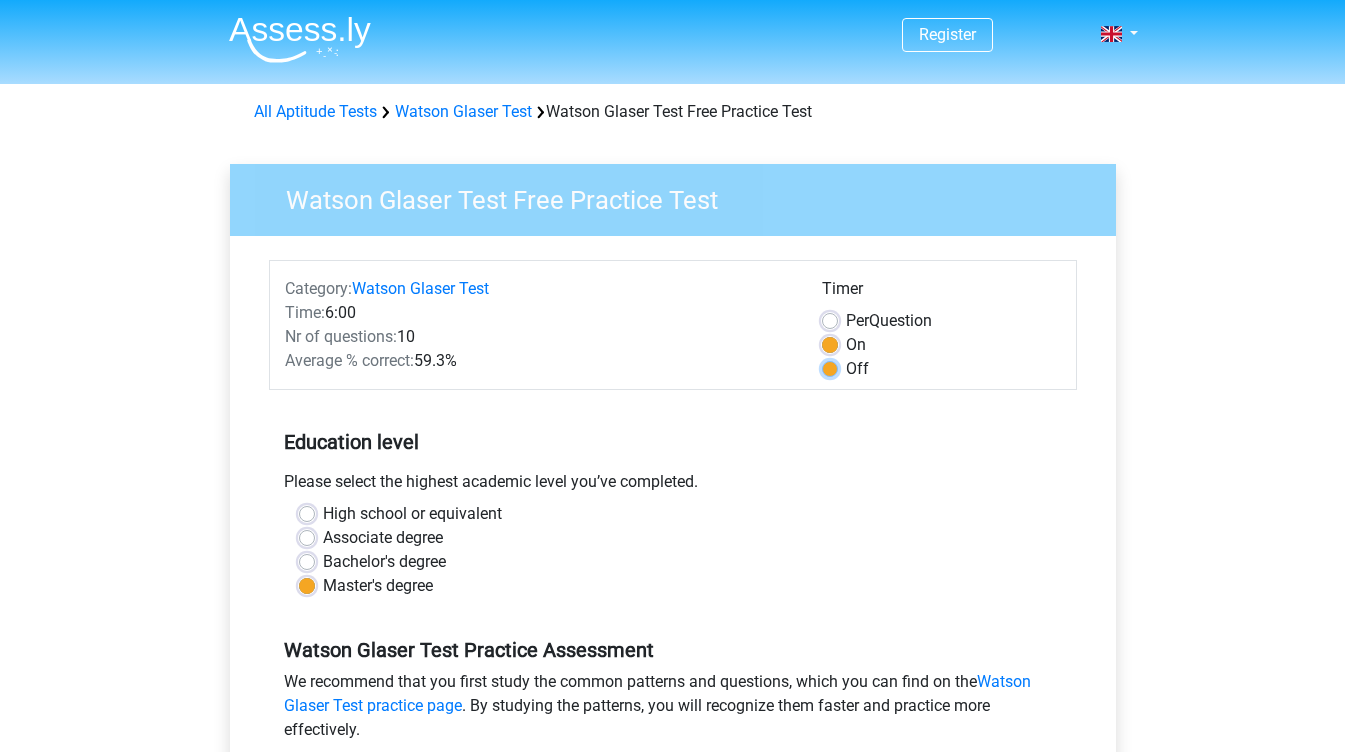 click on "Off" at bounding box center (830, 367) 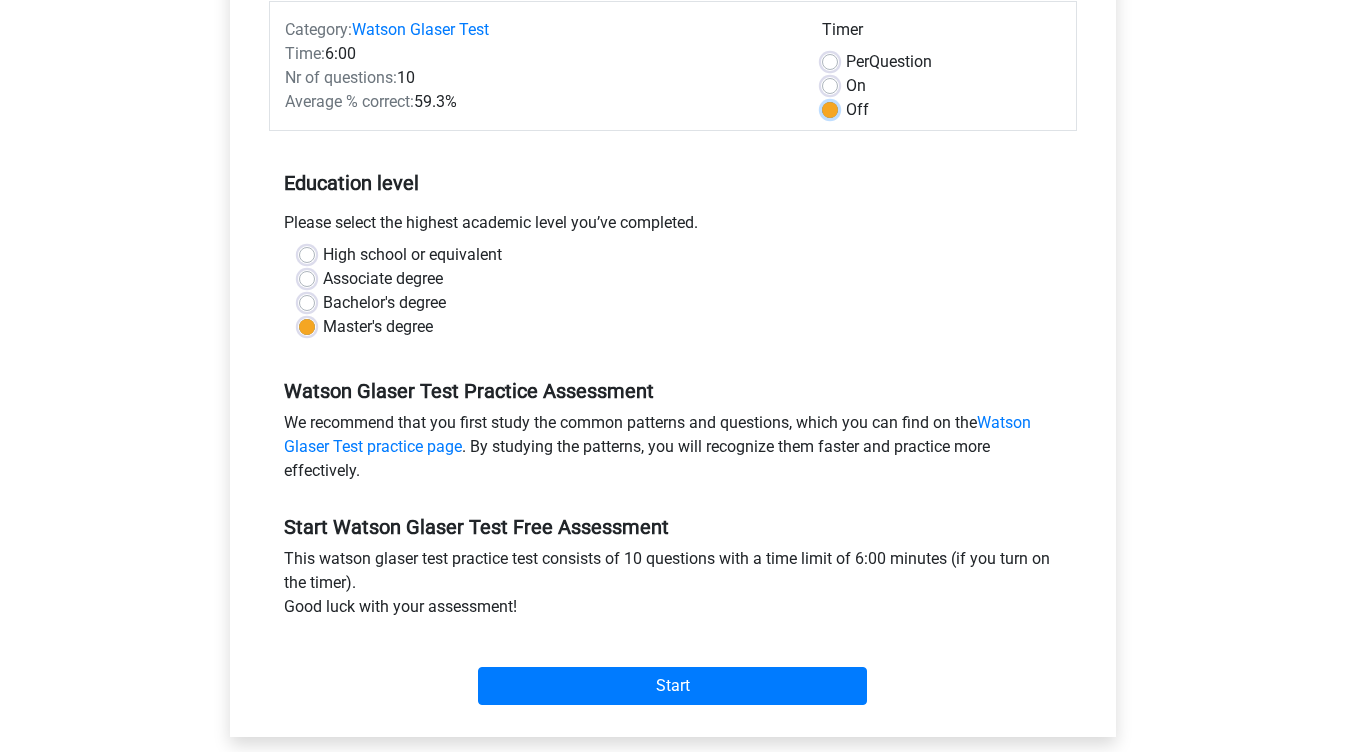 scroll, scrollTop: 265, scrollLeft: 0, axis: vertical 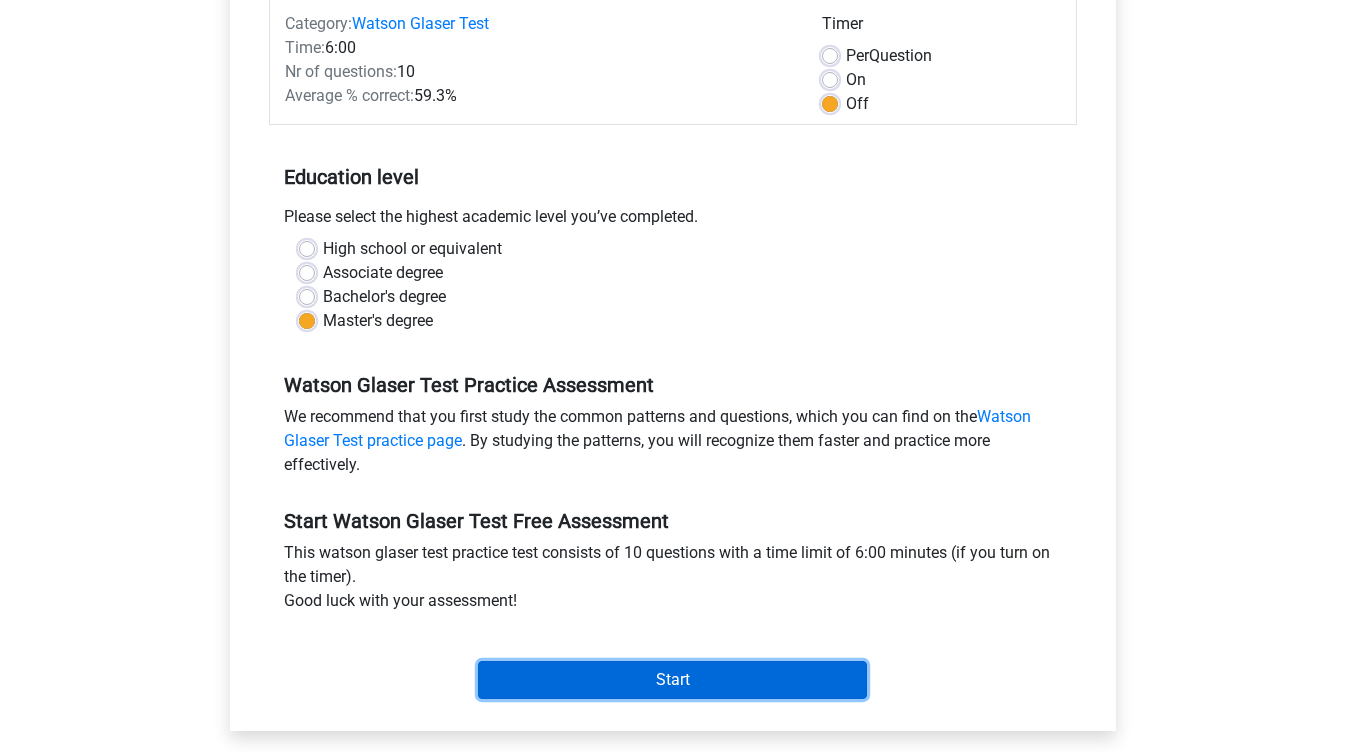 click on "Start" at bounding box center (672, 680) 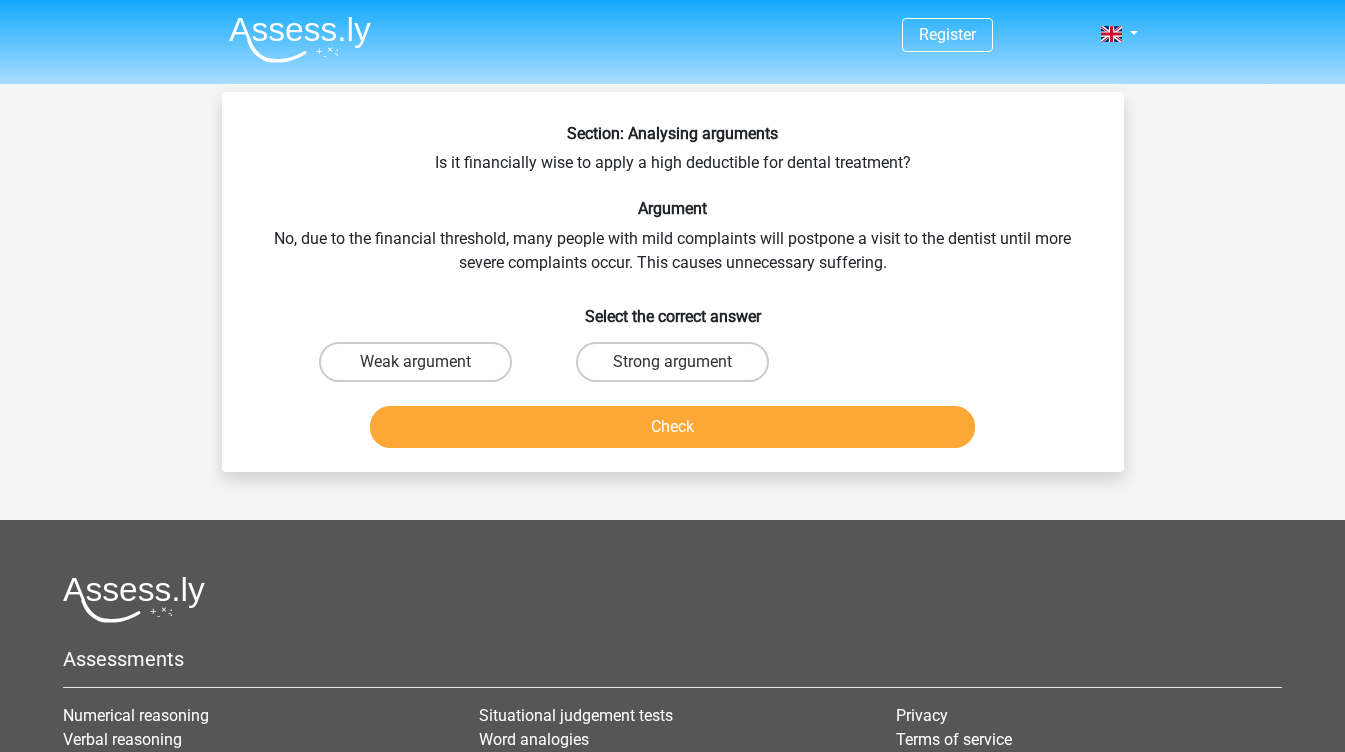 scroll, scrollTop: 0, scrollLeft: 0, axis: both 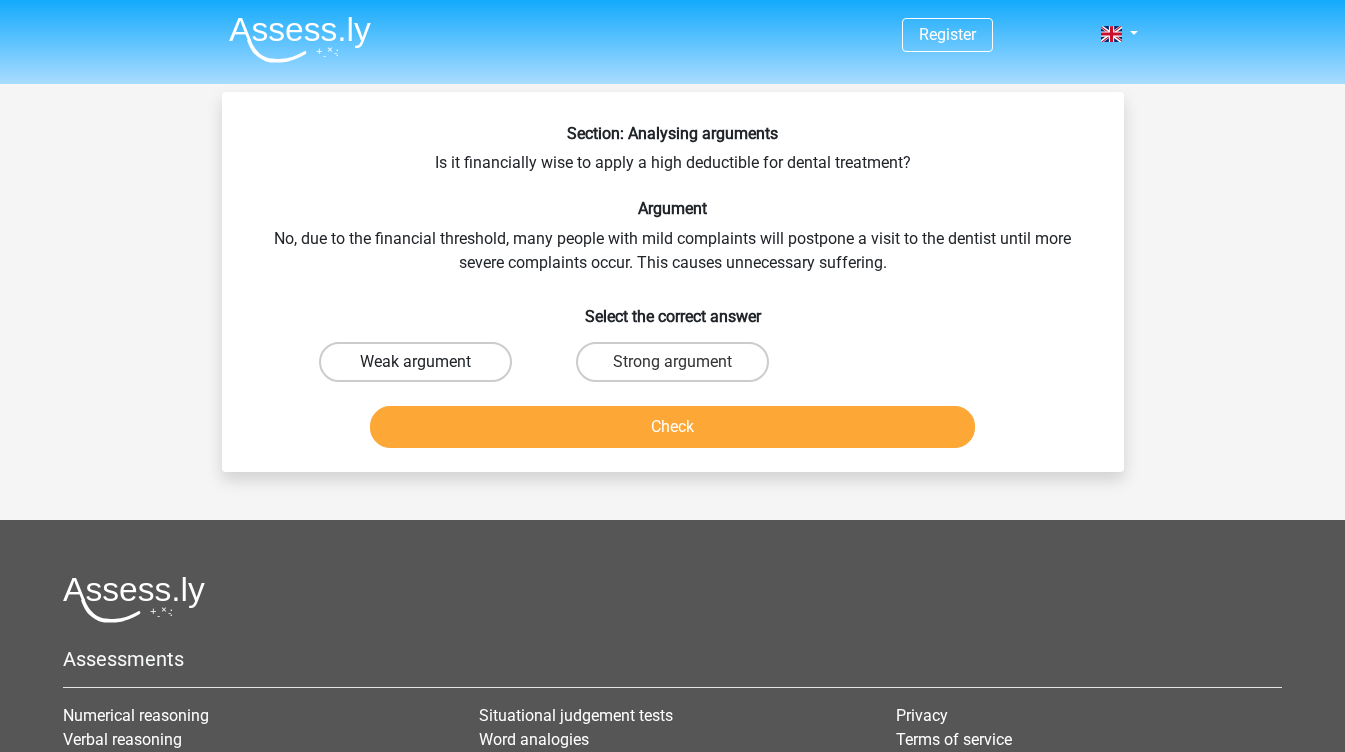 click on "Weak argument" at bounding box center [415, 362] 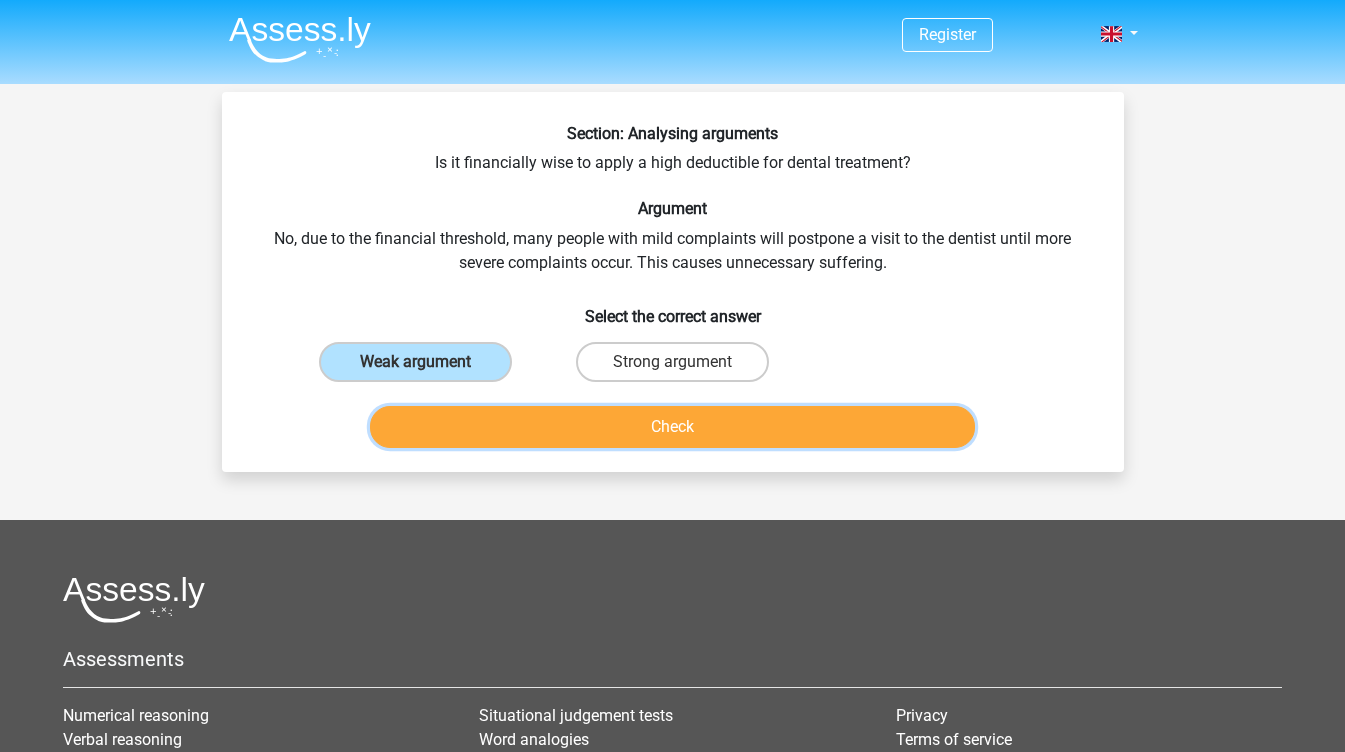 click on "Check" at bounding box center [672, 427] 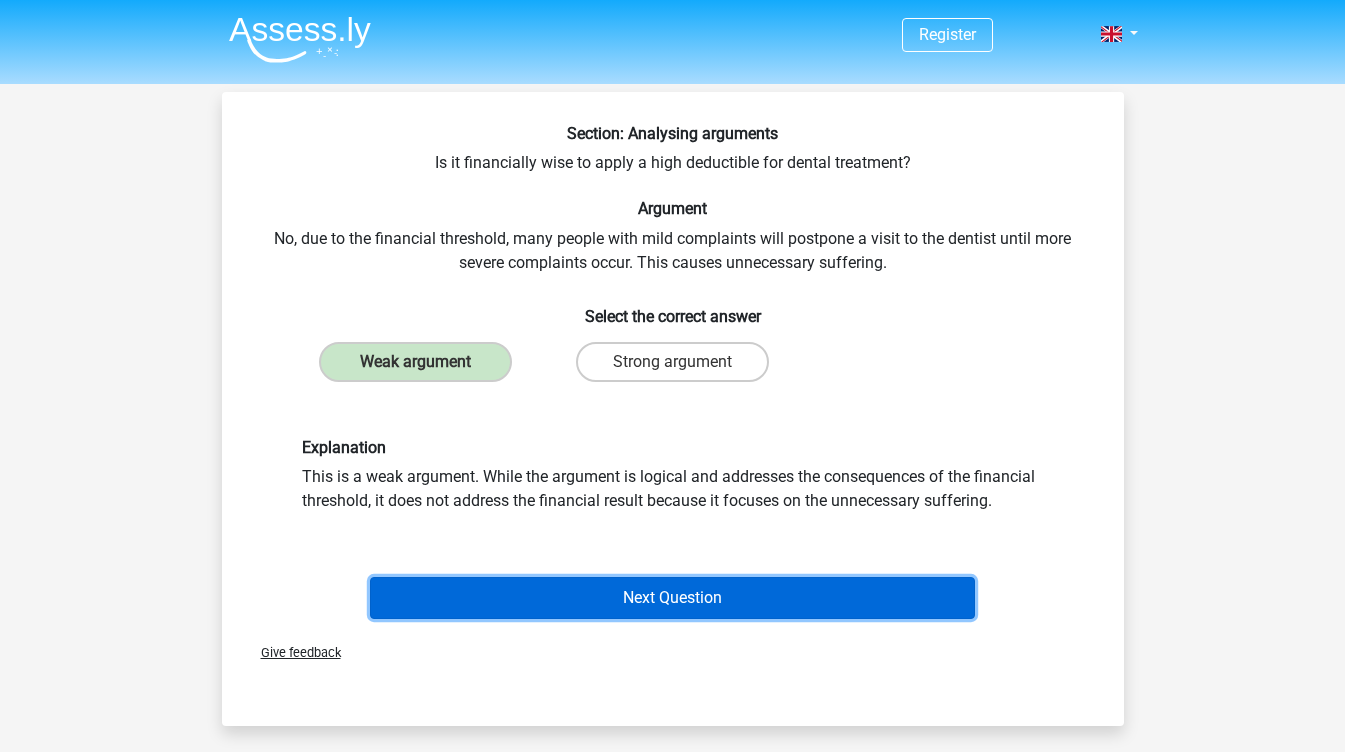 click on "Next Question" at bounding box center [672, 598] 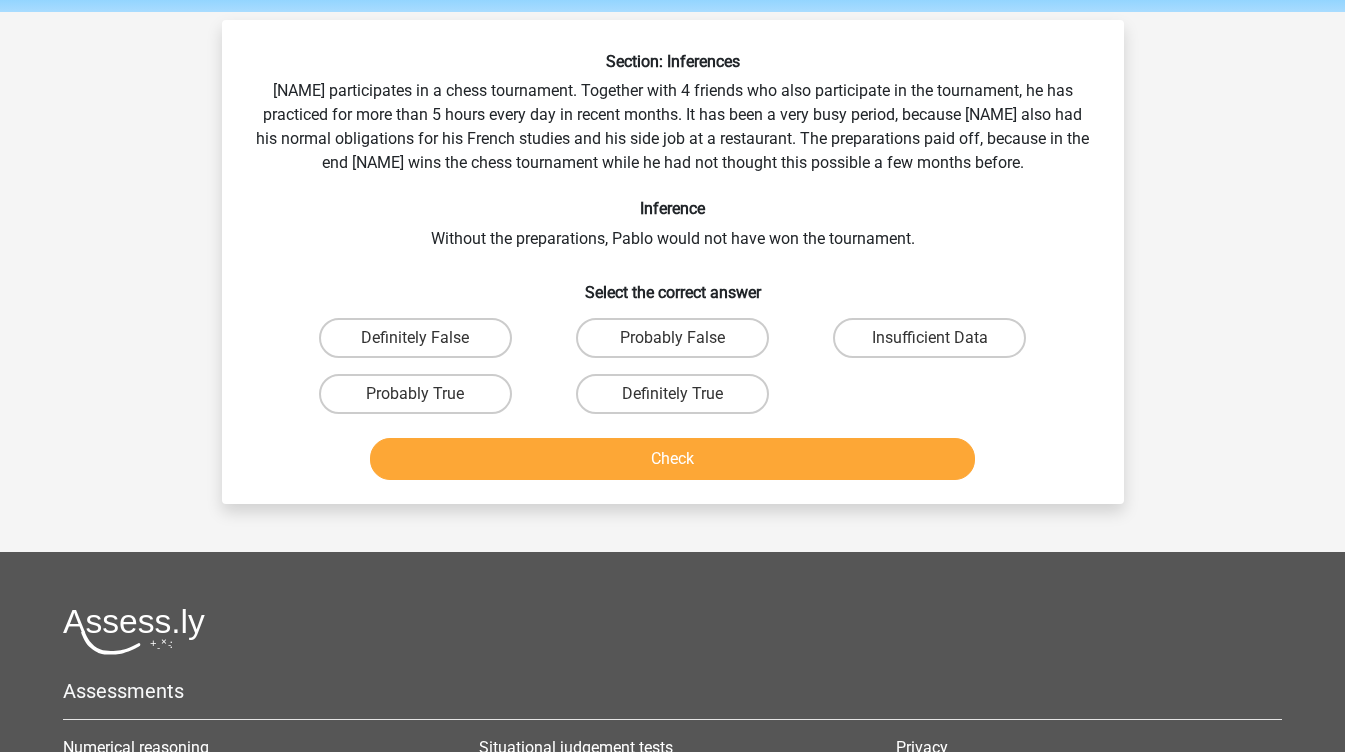 scroll, scrollTop: 71, scrollLeft: 0, axis: vertical 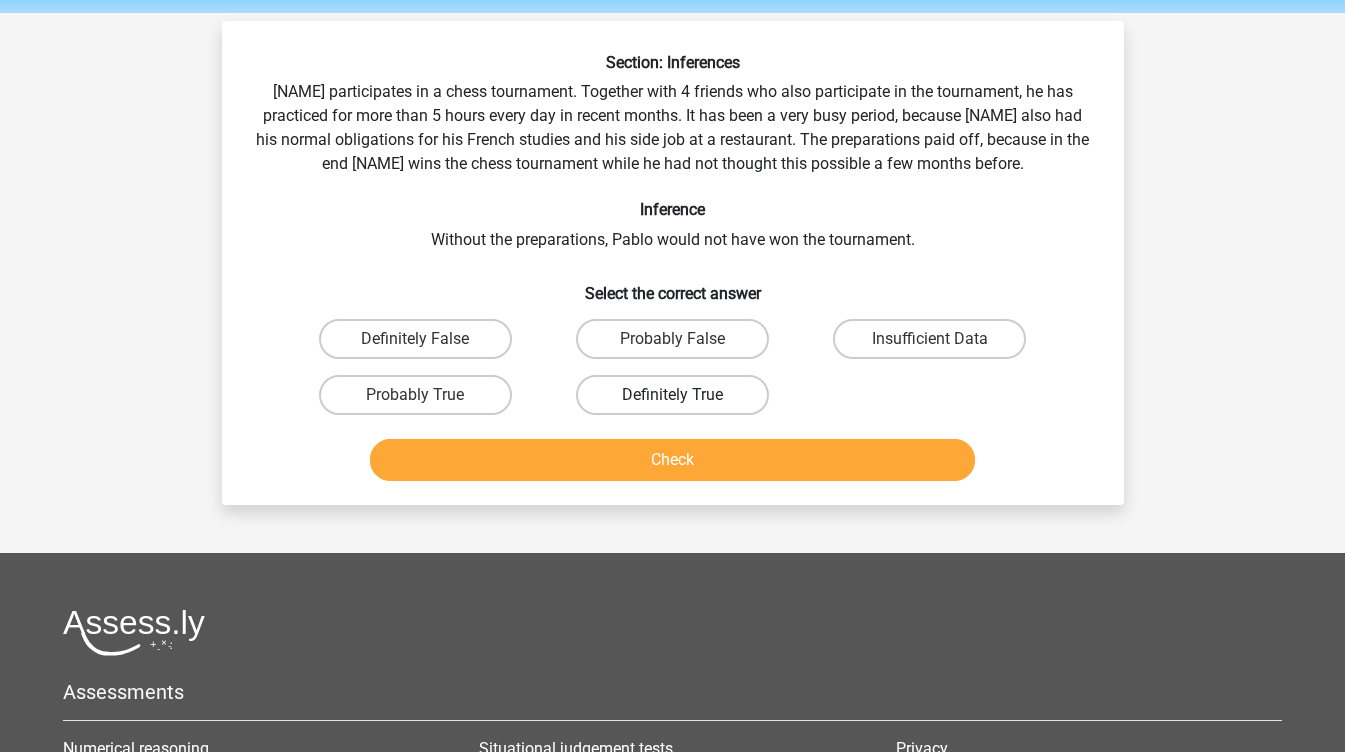 click on "Definitely True" at bounding box center (672, 395) 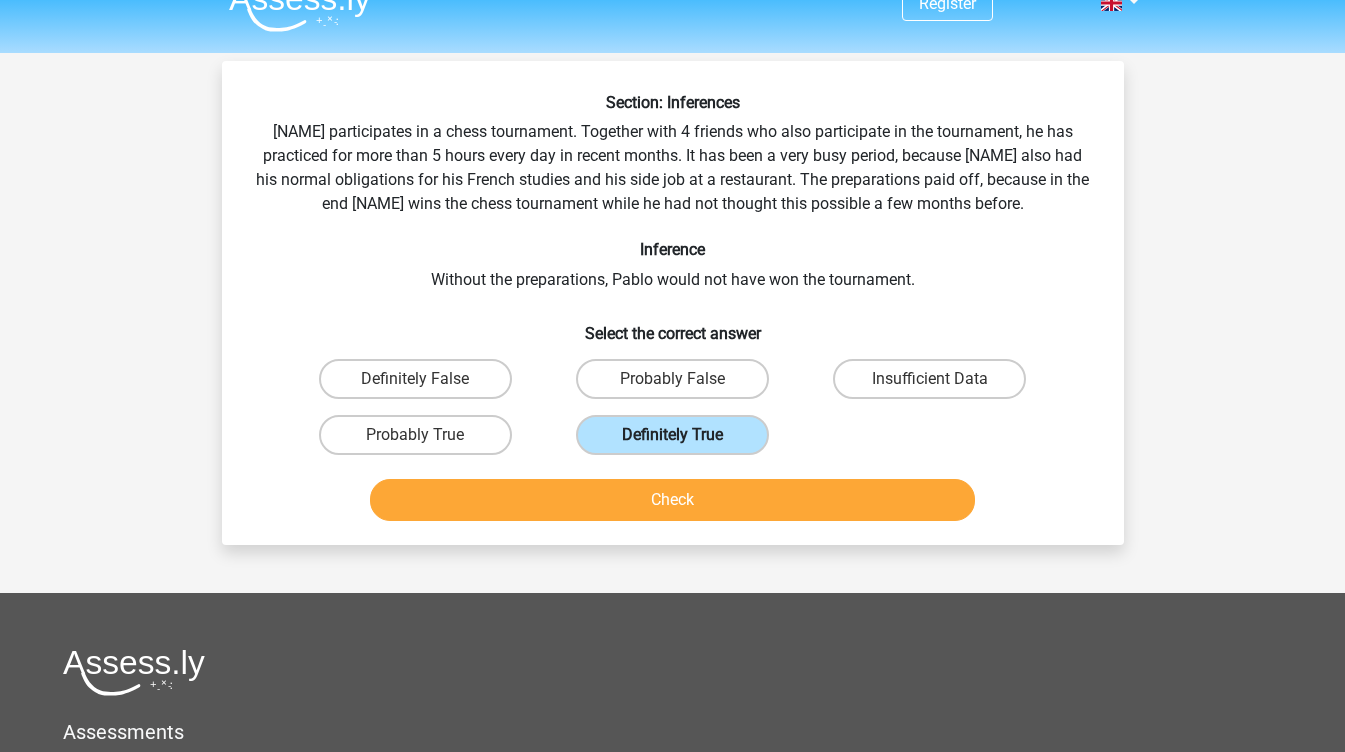 scroll, scrollTop: 30, scrollLeft: 0, axis: vertical 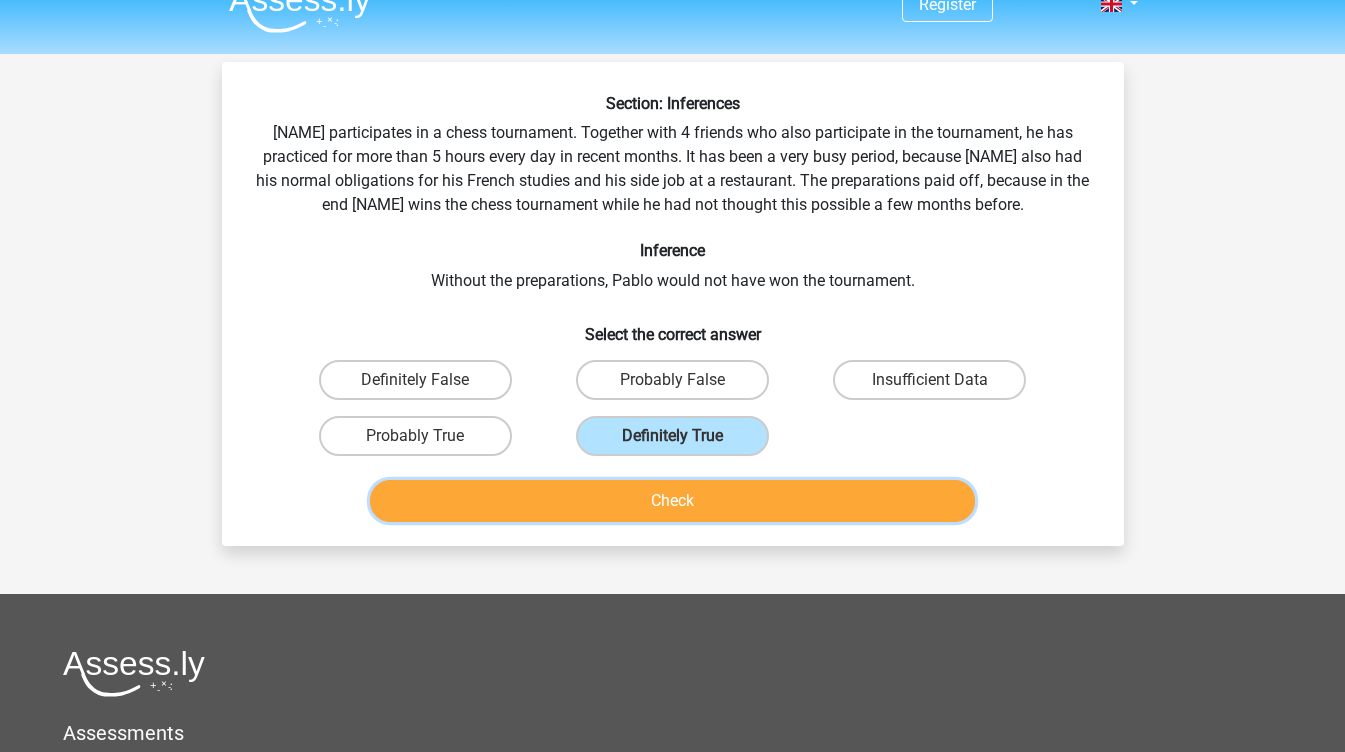 click on "Check" at bounding box center [672, 501] 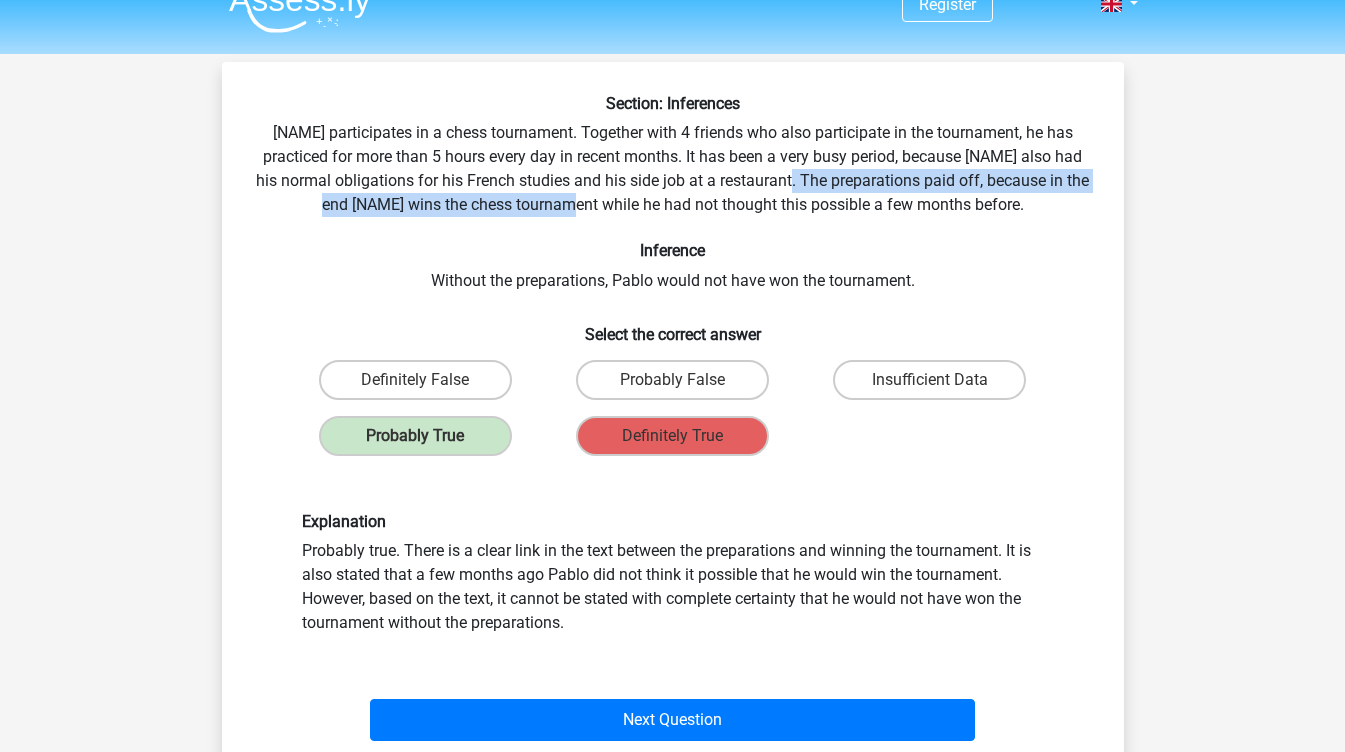 drag, startPoint x: 804, startPoint y: 180, endPoint x: 593, endPoint y: 204, distance: 212.36055 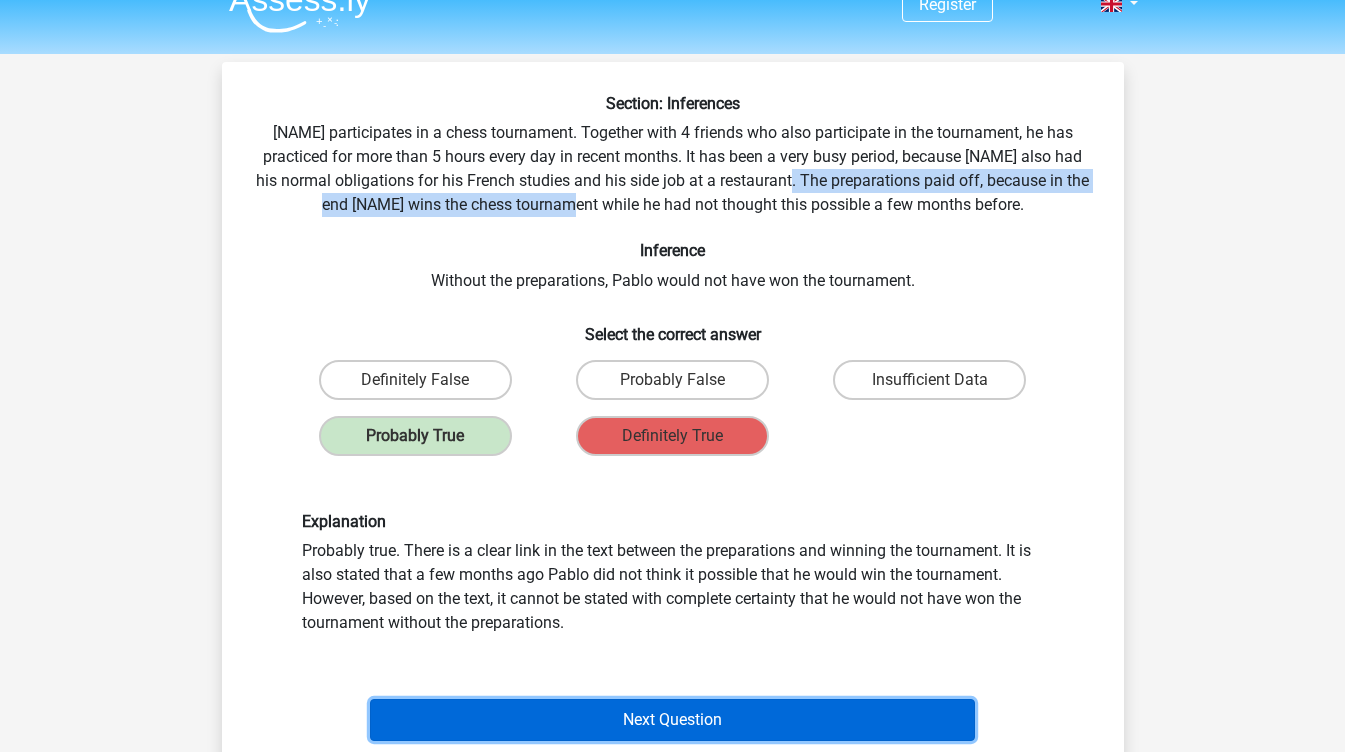 click on "Next Question" at bounding box center (672, 720) 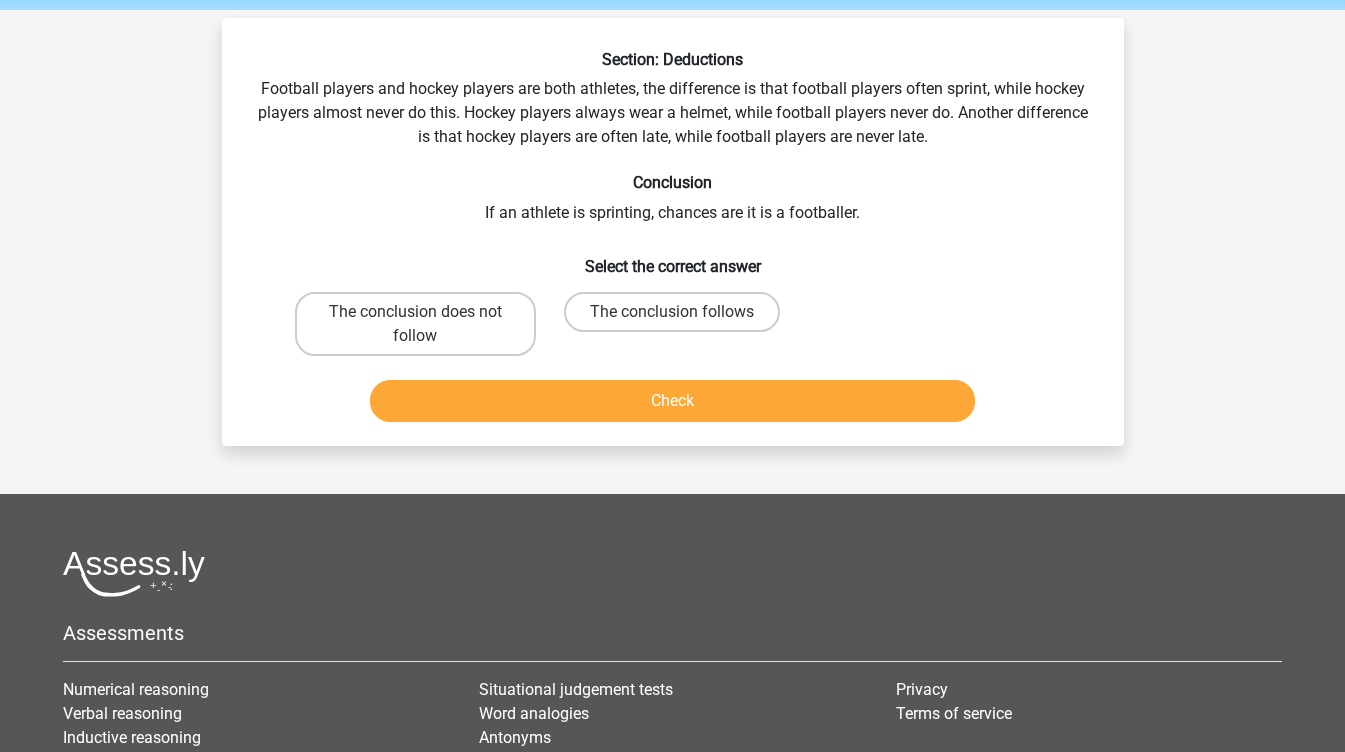 scroll, scrollTop: 92, scrollLeft: 0, axis: vertical 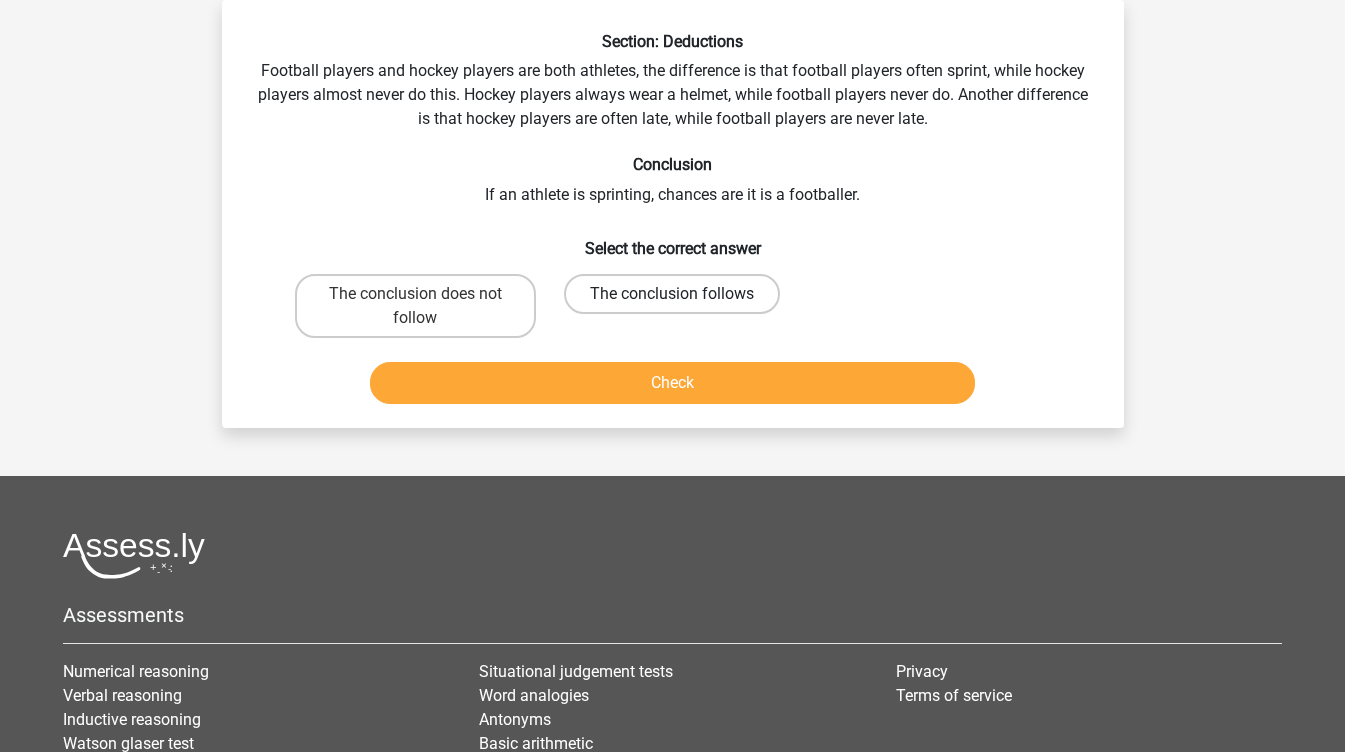 click on "The conclusion follows" at bounding box center [672, 294] 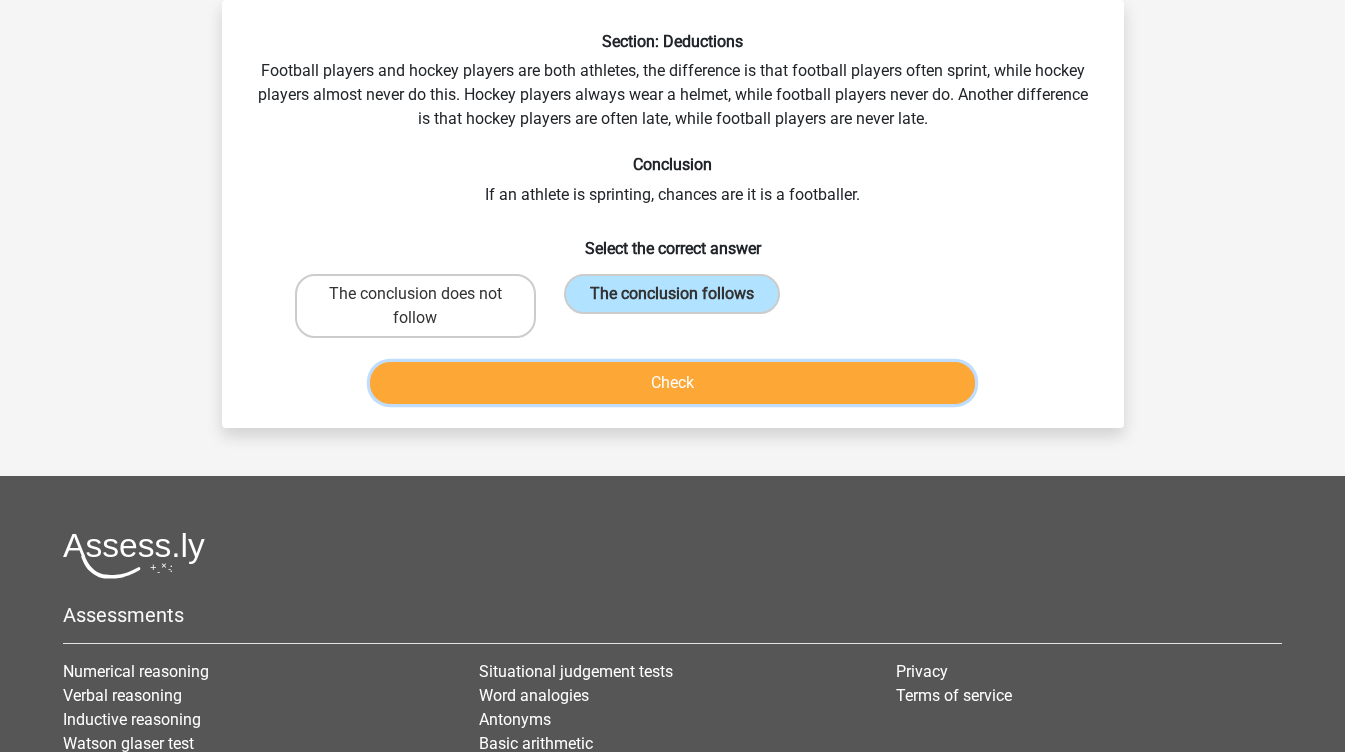 click on "Check" at bounding box center [672, 383] 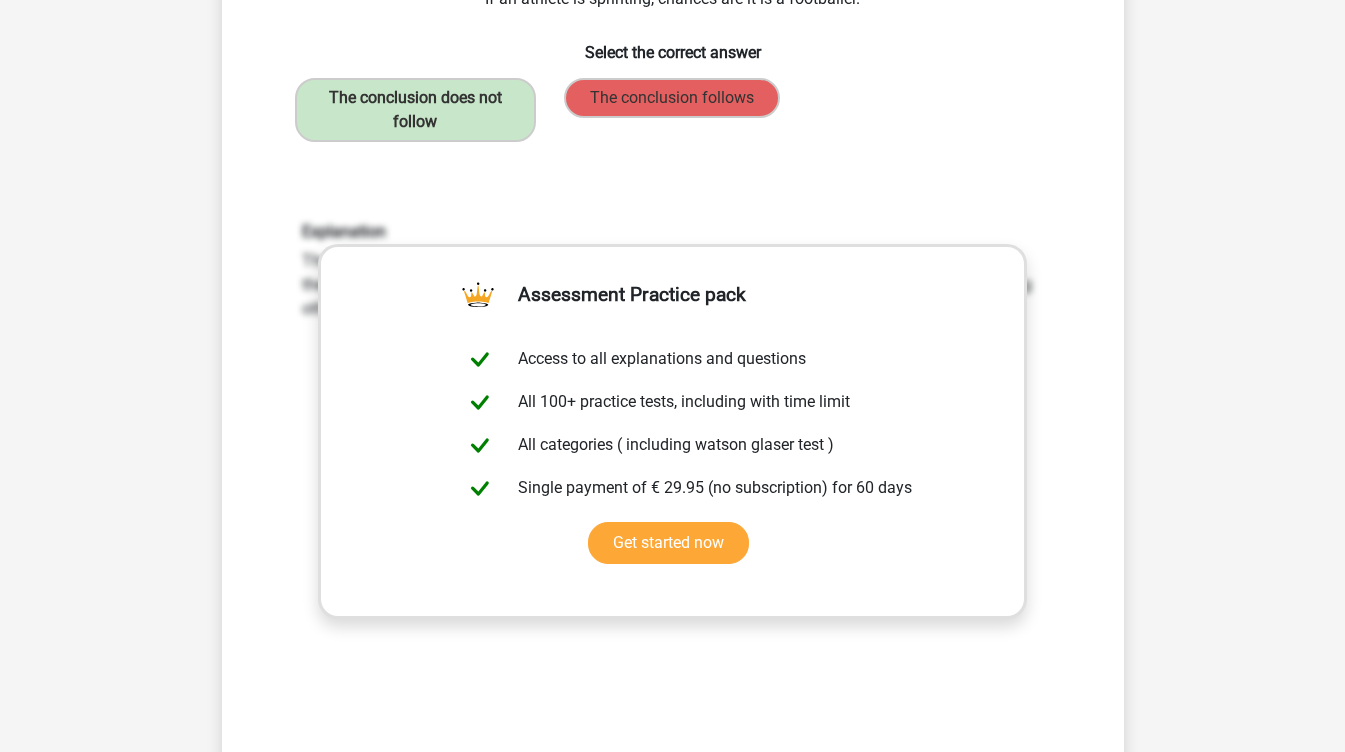 scroll, scrollTop: 289, scrollLeft: 0, axis: vertical 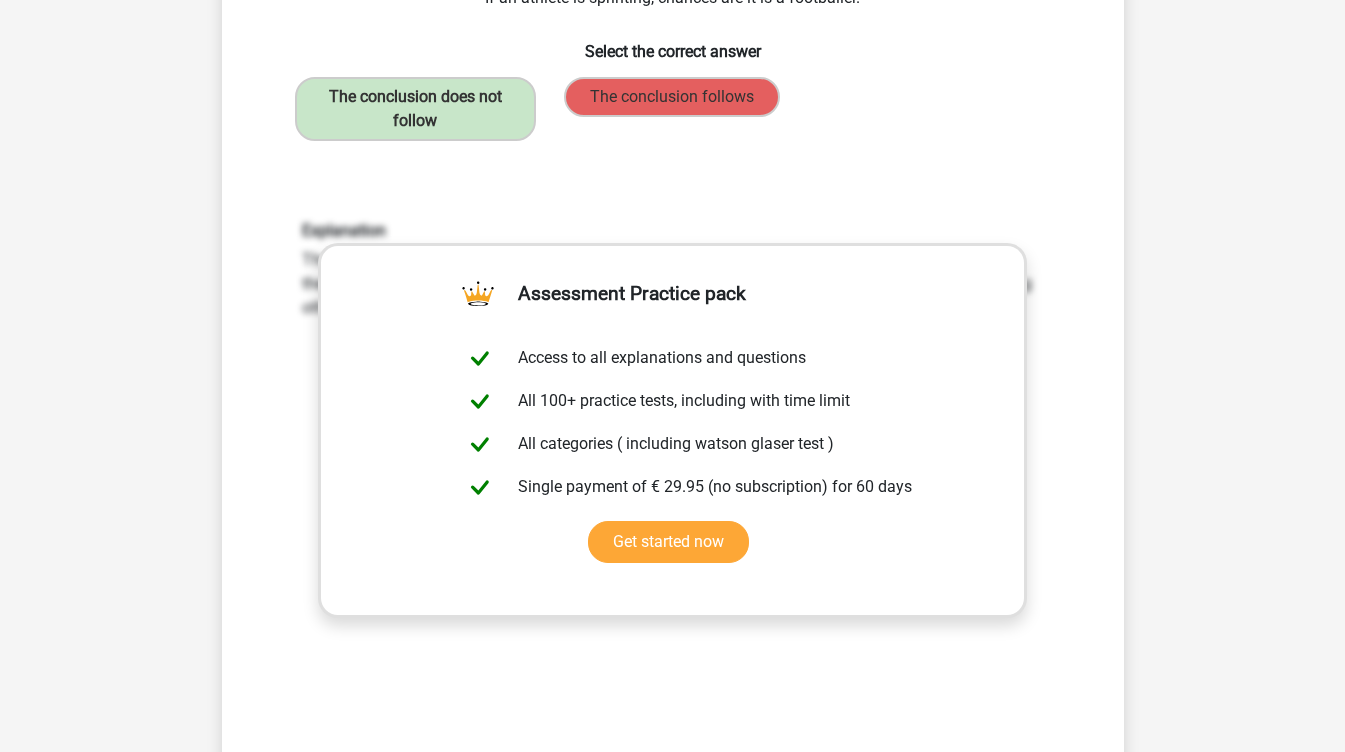 click on "The conclusion does not follow
The conclusion follows" at bounding box center (673, 109) 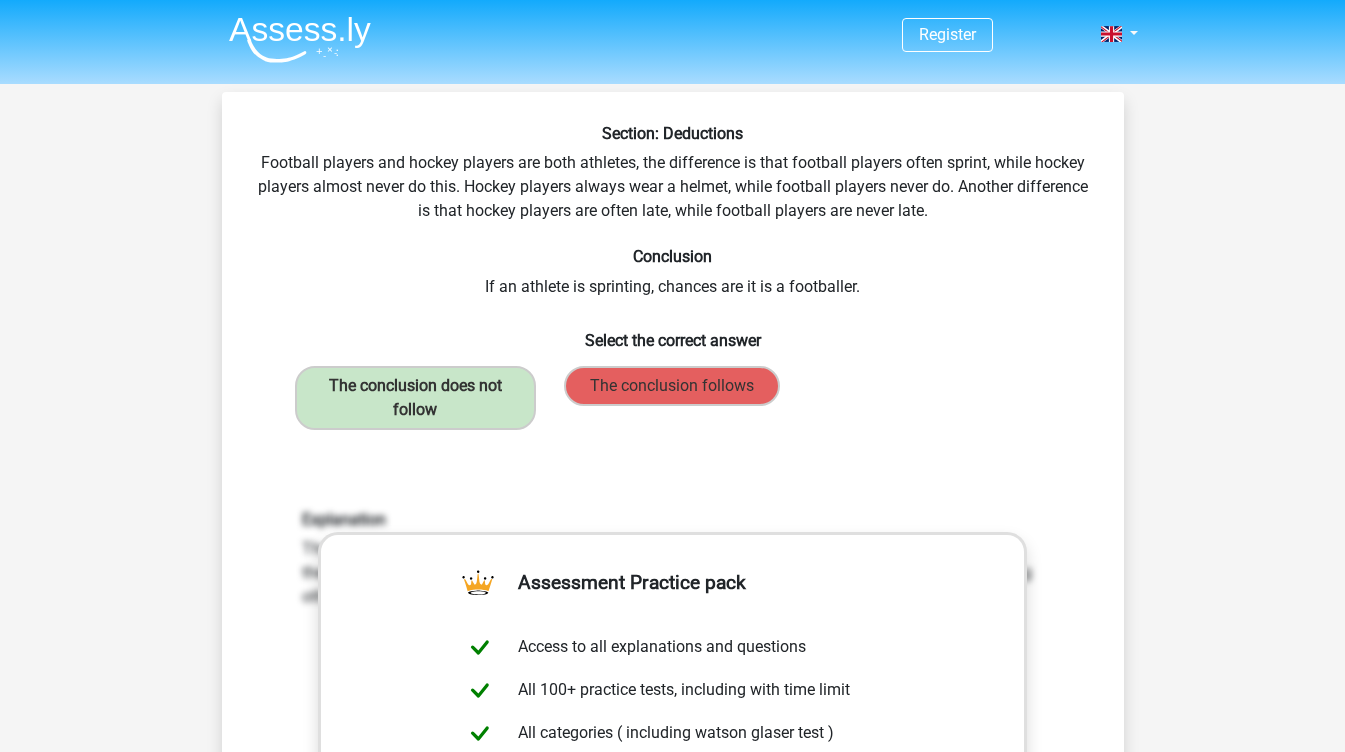 scroll, scrollTop: 228, scrollLeft: 0, axis: vertical 